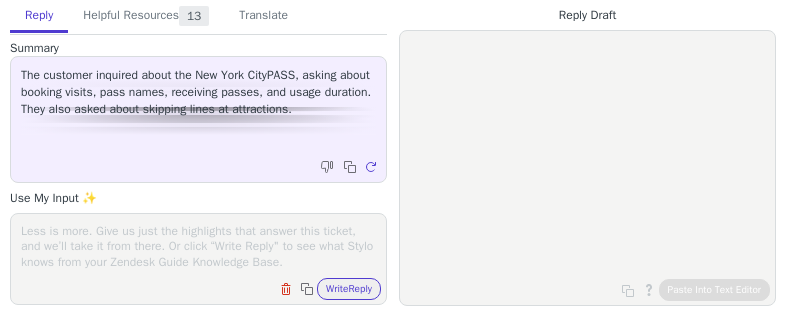 scroll, scrollTop: 0, scrollLeft: 0, axis: both 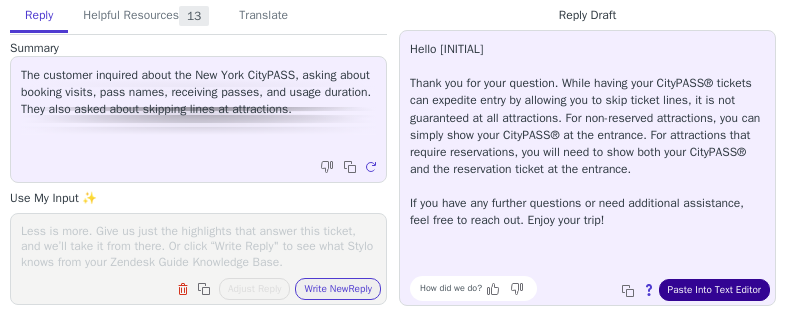 click on "Paste Into Text Editor" at bounding box center (714, 290) 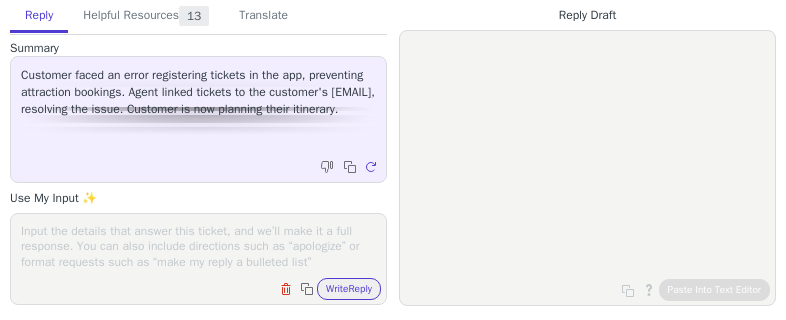 scroll, scrollTop: 0, scrollLeft: 0, axis: both 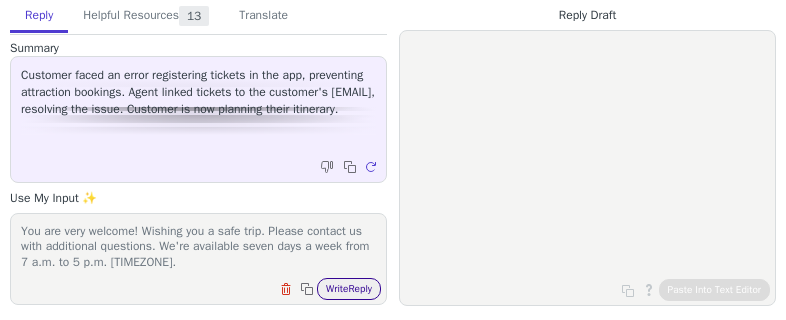 type on "You are very welcome! Wishing you a safe trip. Please contact us with additional questions. We're available seven days a week from 7 a.m. to 5 p.m. MST." 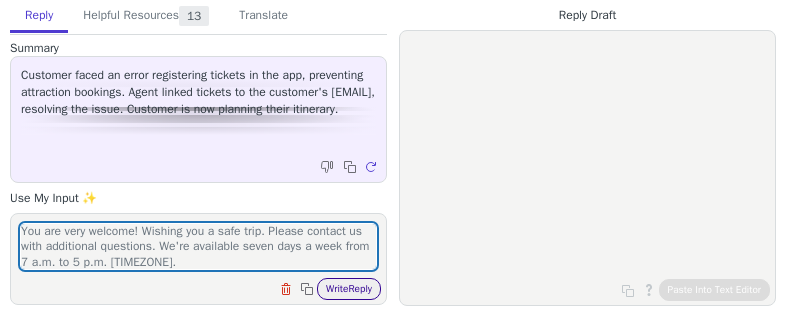 click on "Write  Reply" at bounding box center (349, 289) 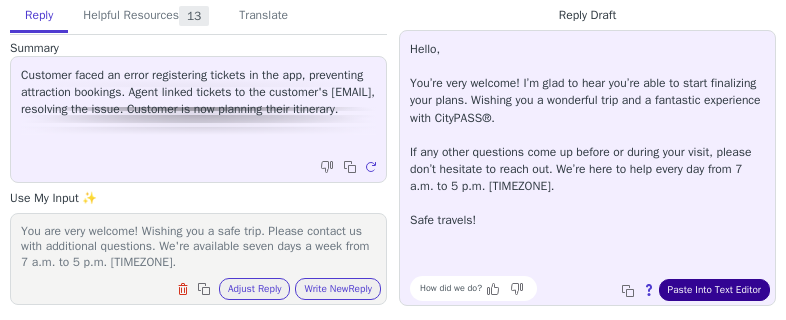 click on "Paste Into Text Editor" at bounding box center [714, 290] 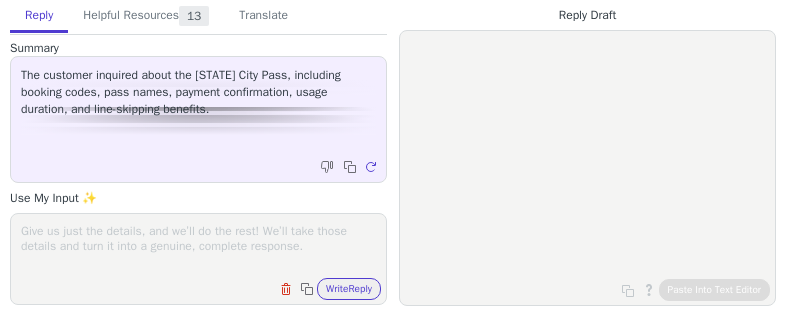scroll, scrollTop: 0, scrollLeft: 0, axis: both 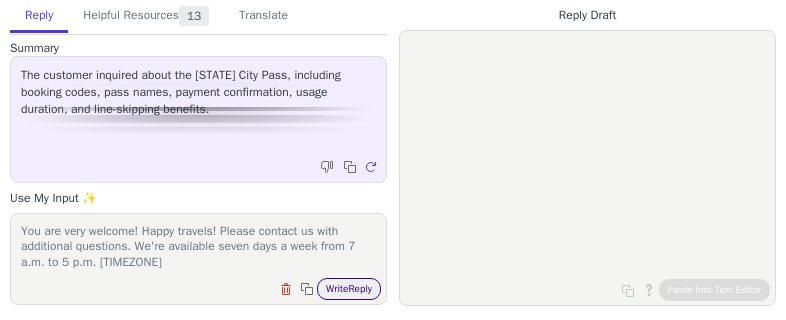type on "You are very welcome! Happy travels! Please contact us with additional questions. We're available seven days a week from 7 a.m. to 5 p.m. MST." 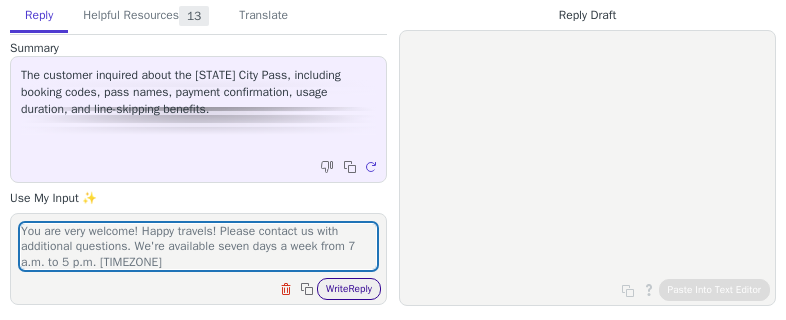 click on "Write  Reply" at bounding box center (349, 289) 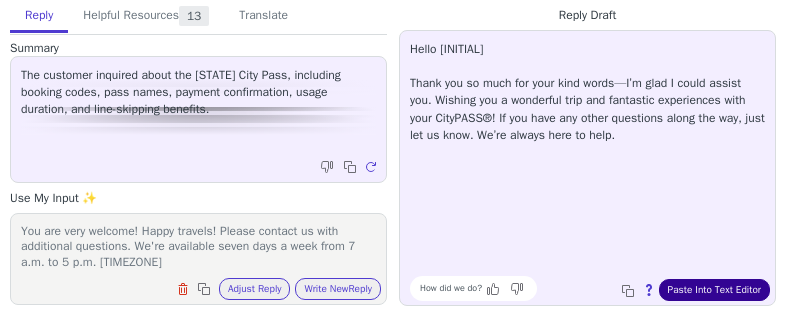 click on "Paste Into Text Editor" at bounding box center [714, 290] 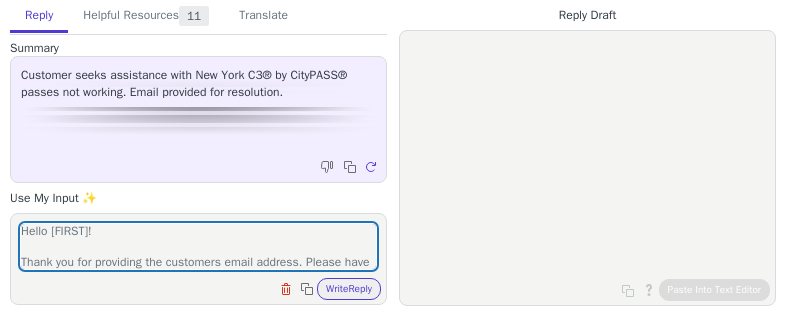 scroll, scrollTop: 0, scrollLeft: 0, axis: both 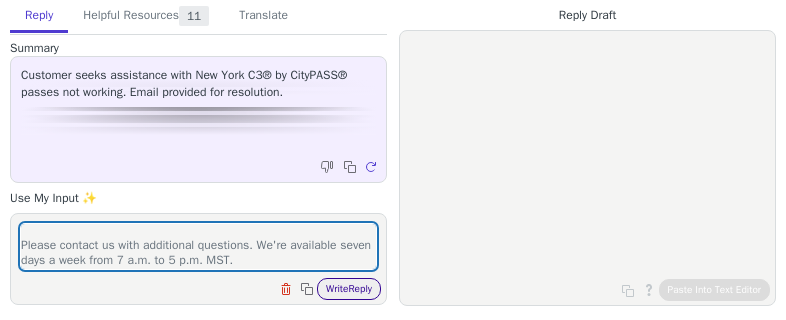 type on "Hello [FIRST]!
Thank you for providing the customers email address. Please have them follow instructions bellow.
Please leave the app open.  We will send an authenticated link to your email; select "Make Reservations" to open your order using the downloaded My CityPASS® App. The app should open with your order information to begin planning your travels.   Please make sure you are using the email you used for the order.
Please note that our attraction partners open their reservation calendars at different times, generally between 30 and 90 daysin advance. If you try to book a reservation several months in advance and see no times available, it could be because theircalendar isn’t open yet, and you will need to try again closer to your travel date.
Please contact us with additional questions. We're available seven days a week from 7 a.m. to 5 p.m. MST." 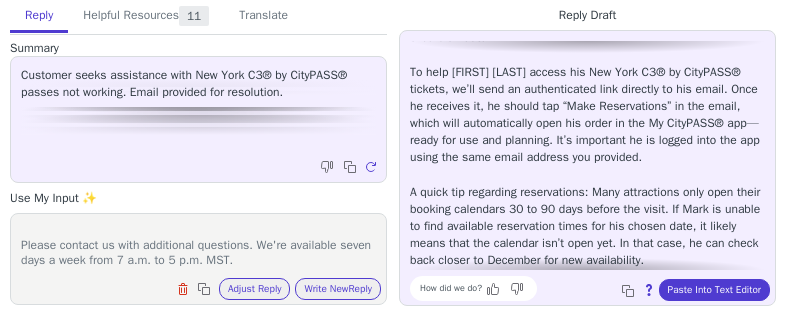 scroll, scrollTop: 90, scrollLeft: 0, axis: vertical 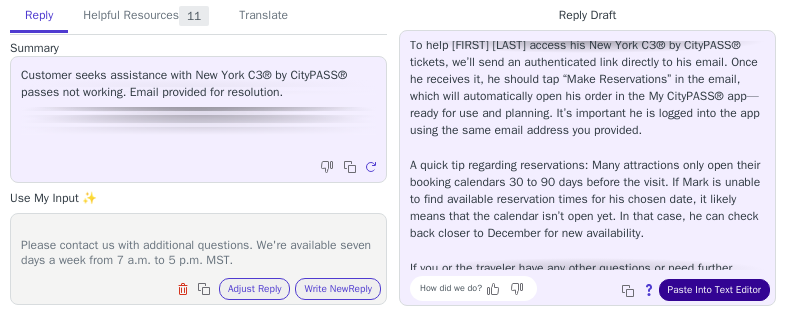 click on "Paste Into Text Editor" at bounding box center (714, 290) 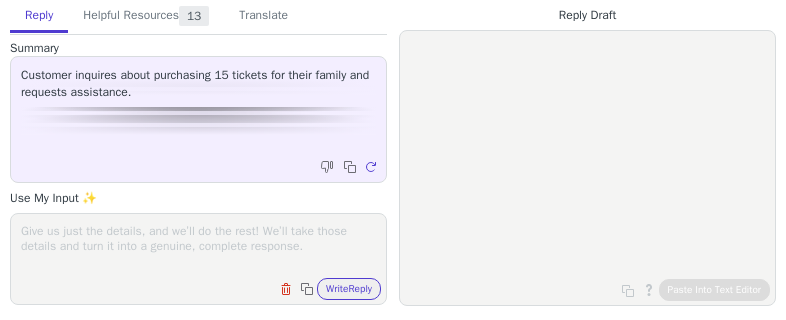 scroll, scrollTop: 0, scrollLeft: 0, axis: both 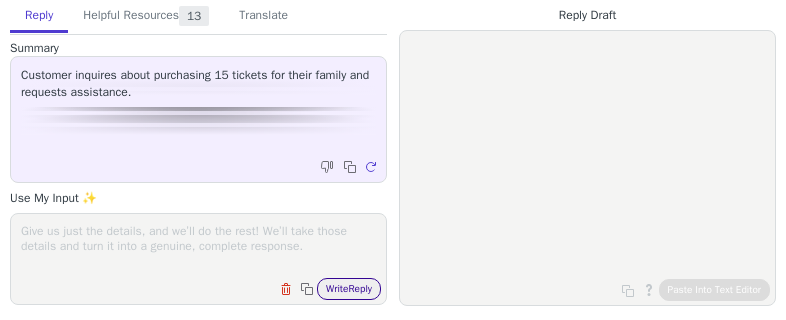 click on "Write  Reply" at bounding box center (349, 289) 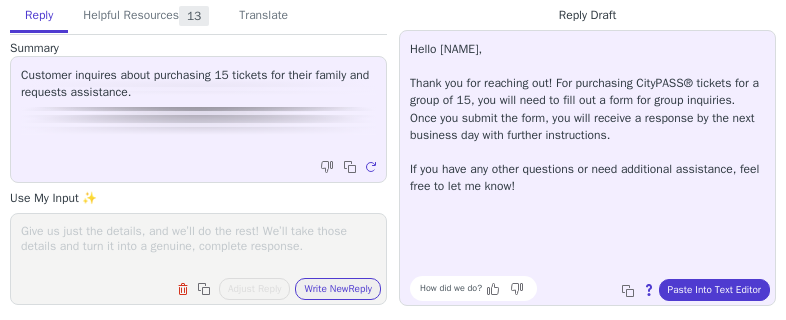 click on "Hello Ladama96, Thank you for reaching out! For purchasing CityPASS® tickets for a group of 15, you will need to fill out a form for group inquiries. Once you submit the form, you will receive a response by the next business day with further instructions. If you have any other questions or need additional assistance, feel free to let me know!" at bounding box center (587, 118) 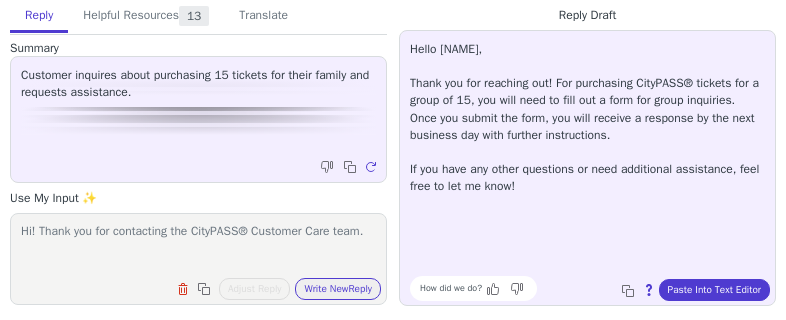 scroll, scrollTop: 200, scrollLeft: 0, axis: vertical 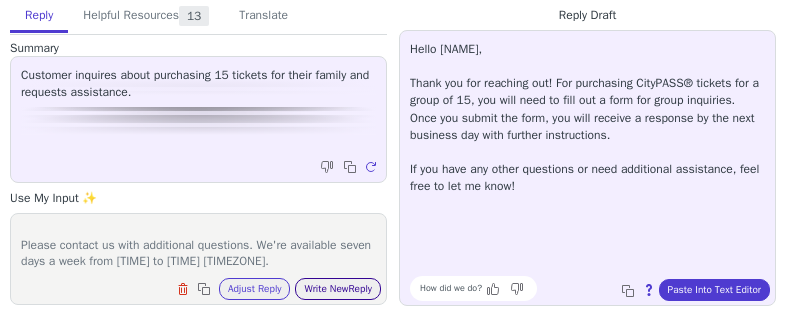 type on "Hi! Thank you for contacting the CityPASS® Customer Care team.
To place an order for 15 tickets, you will need to place two orders, dividing them into two groups. Our system will now allow you to place an order of more than 10  tickets at a time.
If you place the order in two groups and child tickets will be included, please make sure you include an adult with the child tickets, so you won't have issues when making reservations due to some attractions will not allow booking reservations if the order contains children only.
Please contact us with additional questions. We're available seven days a week from 7 a.m. to 5 p.m. MST." 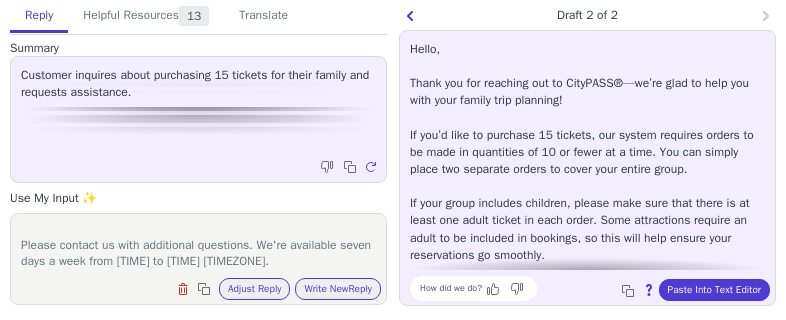 scroll, scrollTop: 45, scrollLeft: 0, axis: vertical 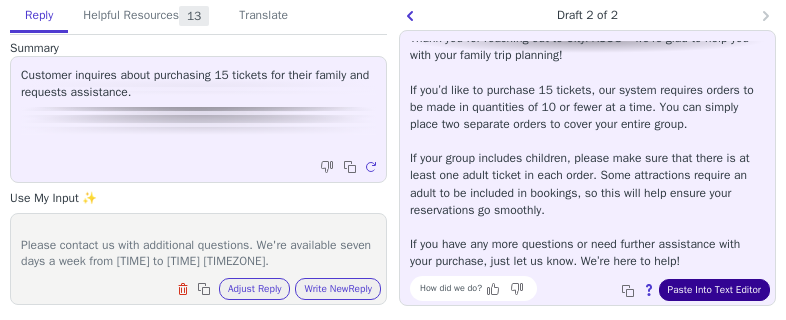 click on "Paste Into Text Editor" at bounding box center (714, 290) 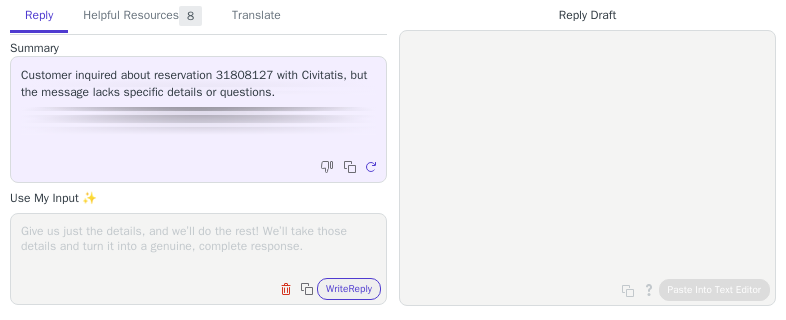 scroll, scrollTop: 0, scrollLeft: 0, axis: both 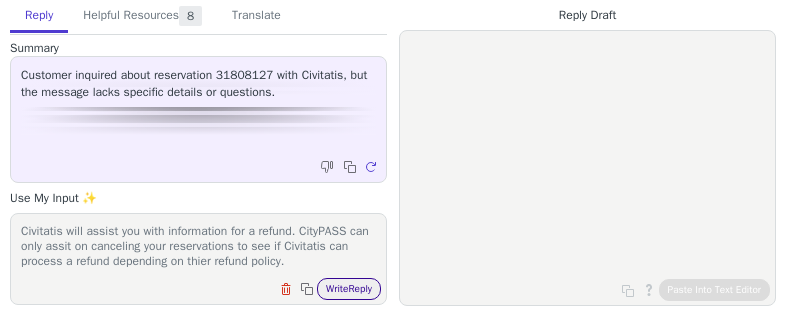 type on "Hola Francisco! Hi! Thank you for contacting the CityPASS® Customer Care team.
Civitatis will assist you with information for a refund. CityPASS can only assit on canceling your reservations to see if Civitatis can process a refund depending on thier refund policy." 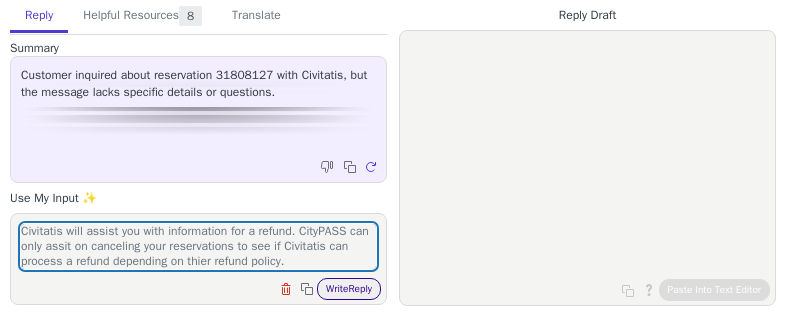 click on "Write  Reply" at bounding box center [349, 289] 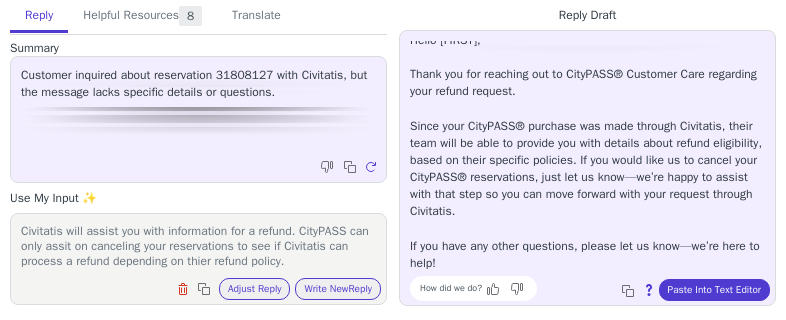 scroll, scrollTop: 10, scrollLeft: 0, axis: vertical 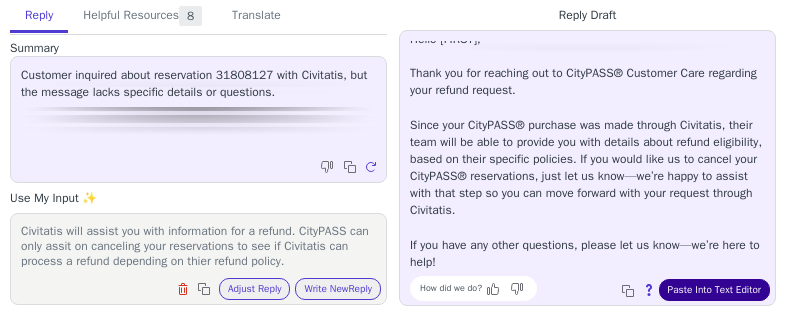 click on "Paste Into Text Editor" at bounding box center [714, 290] 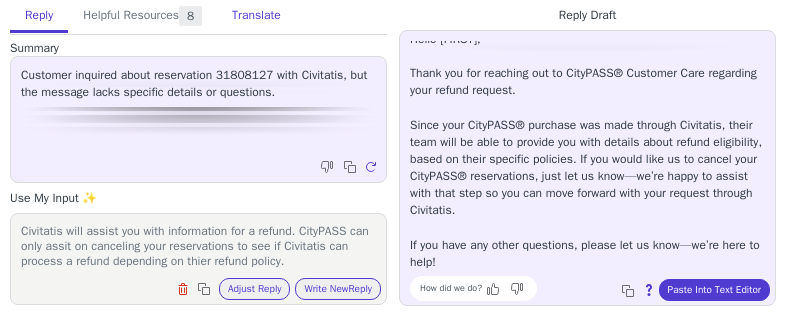 click on "Translate" at bounding box center [256, 16] 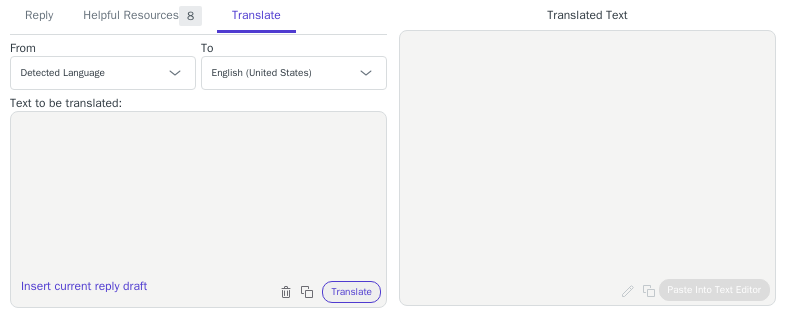 click at bounding box center [198, 197] 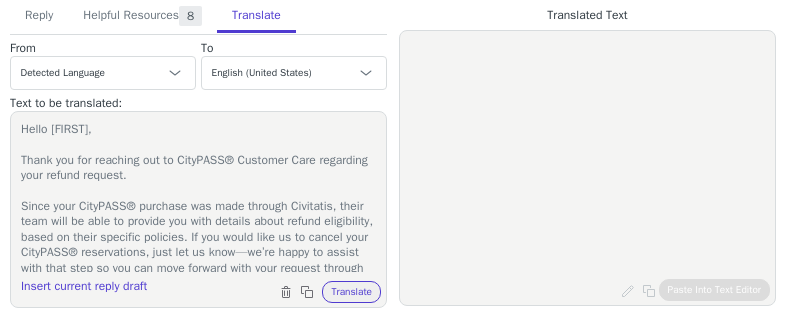 scroll, scrollTop: 65, scrollLeft: 0, axis: vertical 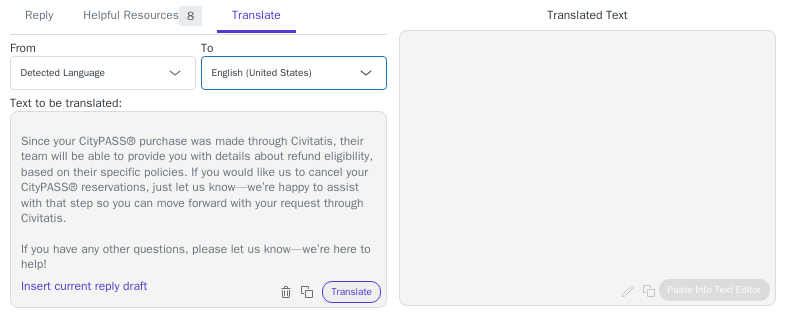 type on "Hello Francisco,
Thank you for reaching out to CityPASS® Customer Care regarding your refund request.
Since your CityPASS® purchase was made through Civitatis, their team will be able to provide you with details about refund eligibility, based on their specific policies. If you would like us to cancel your CityPASS® reservations, just let us know—we’re happy to assist with that step so you can move forward with your request through Civitatis.
If you have any other questions, please let us know—we’re here to help!" 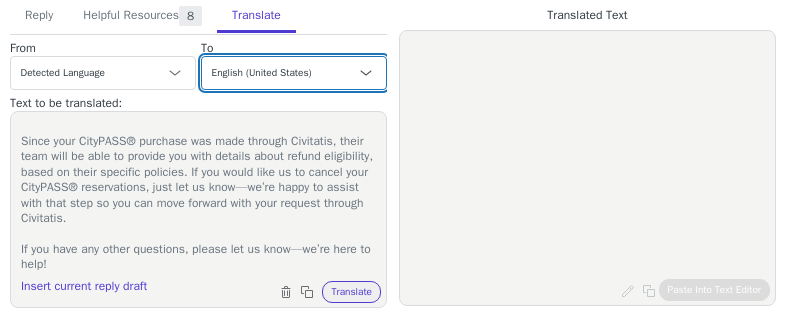 click on "Czech English (United States) Danish Dutch French - français French (Canada) German - Deutsch Italian - italiano Japanese - 日本語 Korean Norwegian Polish Portuguese - português Portuguese (Brazil) Slovak Spanish - español Swedish Chinese (Simplified) - 中文（简体）" at bounding box center (294, 73) 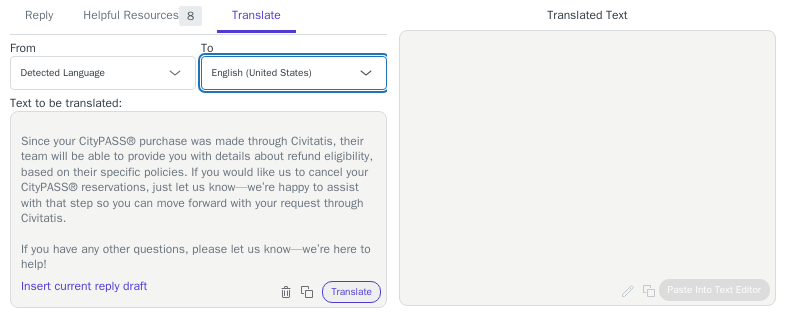select on "es" 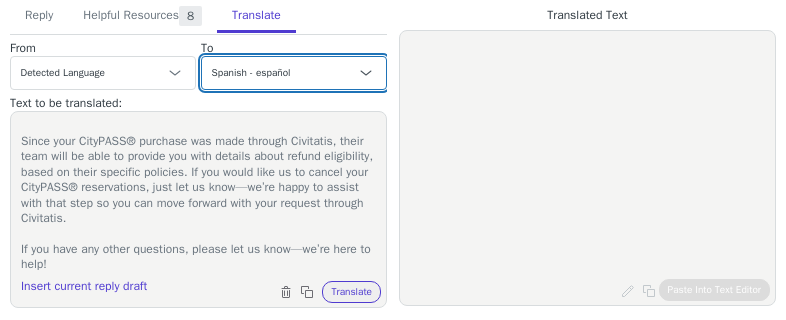 click on "Czech English (United States) Danish Dutch French - français French (Canada) German - Deutsch Italian - italiano Japanese - 日本語 Korean Norwegian Polish Portuguese - português Portuguese (Brazil) Slovak Spanish - español Swedish Chinese (Simplified) - 中文（简体）" at bounding box center [294, 73] 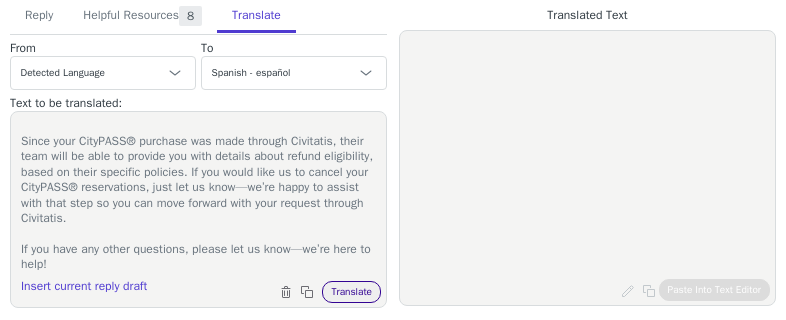 click on "Translate" at bounding box center [351, 292] 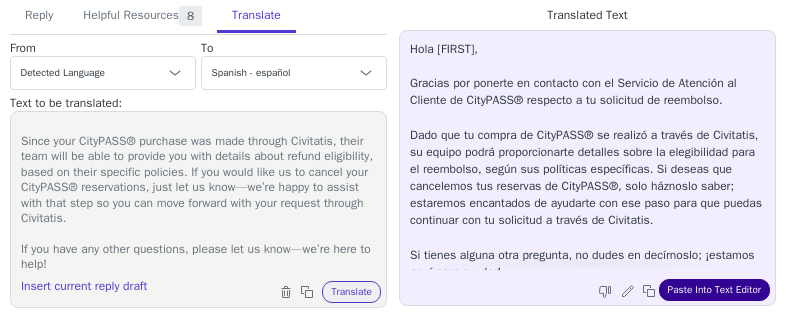 click on "Paste Into Text Editor" at bounding box center [714, 290] 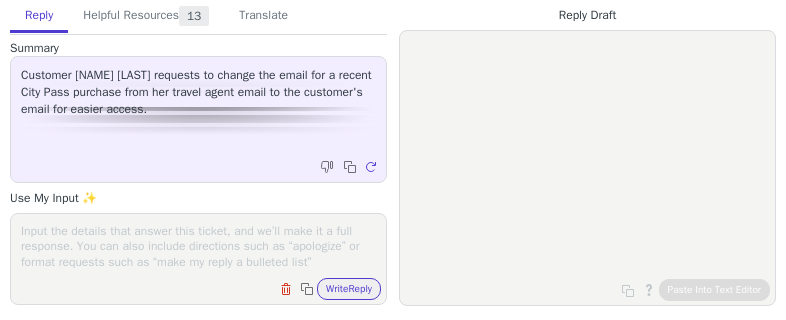 scroll, scrollTop: 0, scrollLeft: 0, axis: both 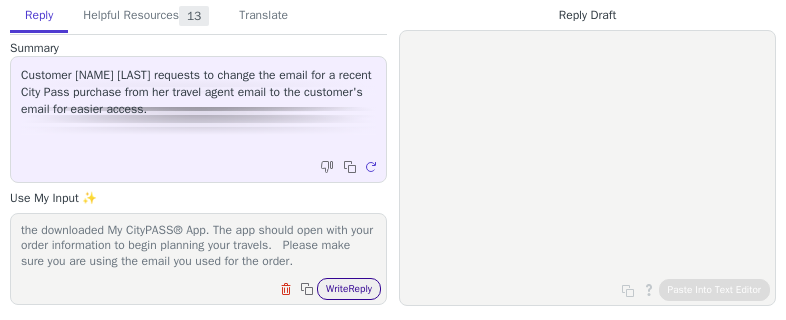 type on "Hi! Thank you for contacting the CityPASS® Customer Care team.
I have update the email address to wijkboer@outlook.com. Please have the customer follow the instructions bellow.
Please leave the app open  We will send an authenticated link to your email; select "Make Reservations" to open your order using the downloaded My CityPASS® App. The app should open with your order information to begin planning your travels.   Please make sure you are using the email you used for the order." 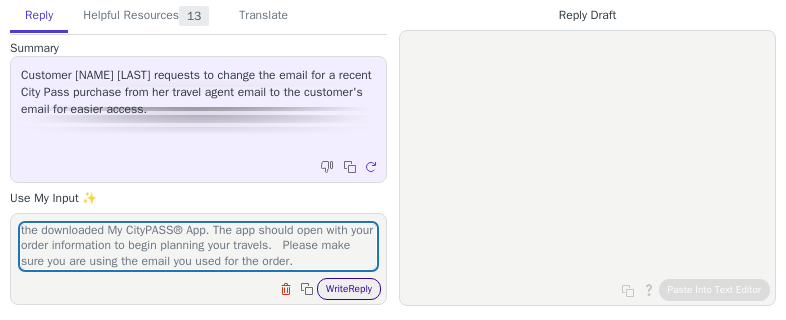 click on "Write  Reply" at bounding box center [349, 289] 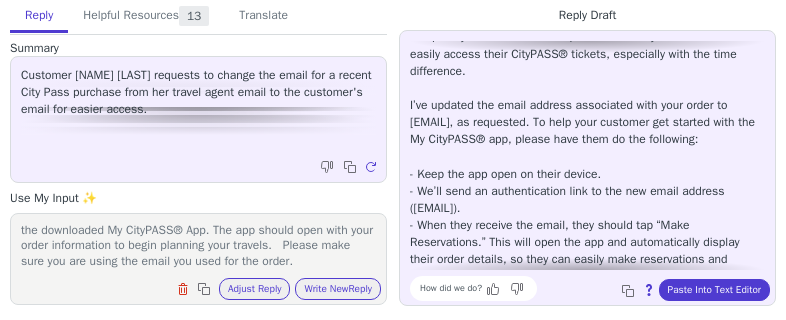 scroll, scrollTop: 90, scrollLeft: 0, axis: vertical 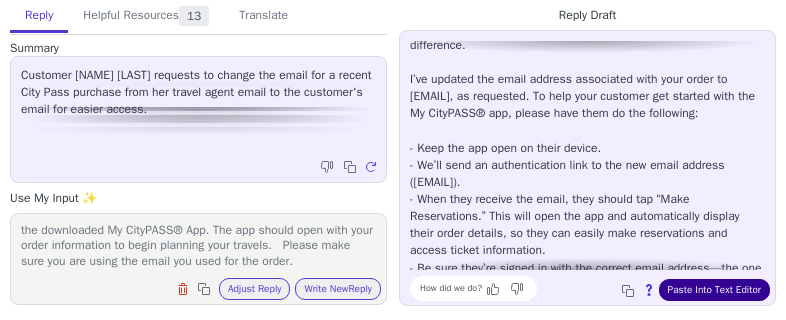 click on "Paste Into Text Editor" at bounding box center [714, 290] 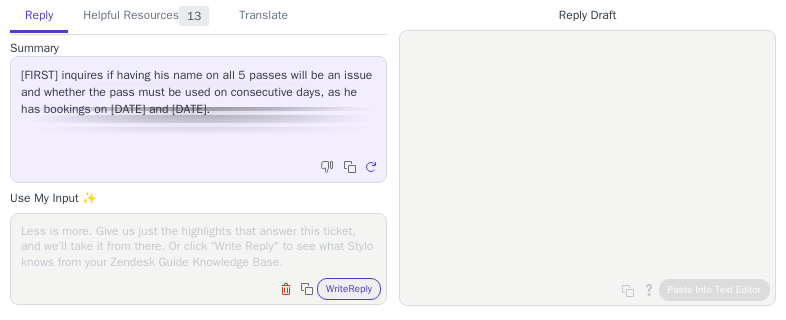 scroll, scrollTop: 0, scrollLeft: 0, axis: both 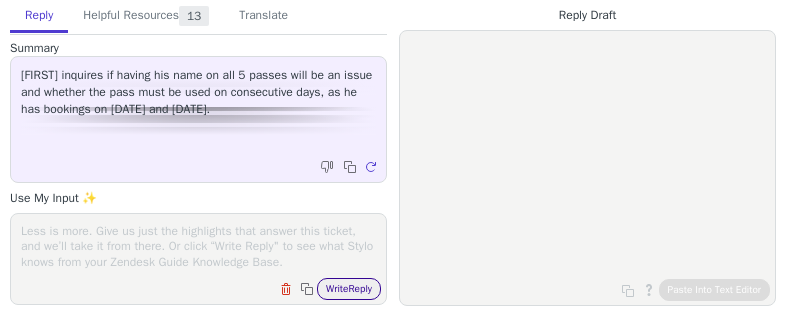 click on "Write  Reply" at bounding box center [349, 289] 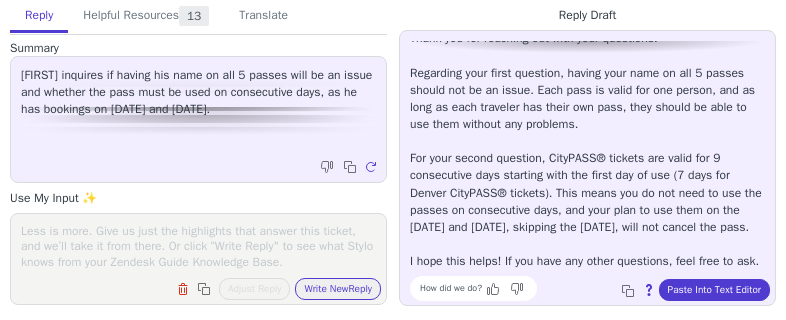 scroll, scrollTop: 79, scrollLeft: 0, axis: vertical 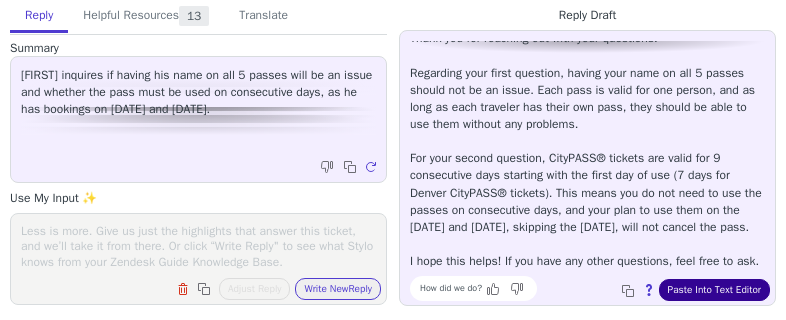 click on "Paste Into Text Editor" at bounding box center (714, 290) 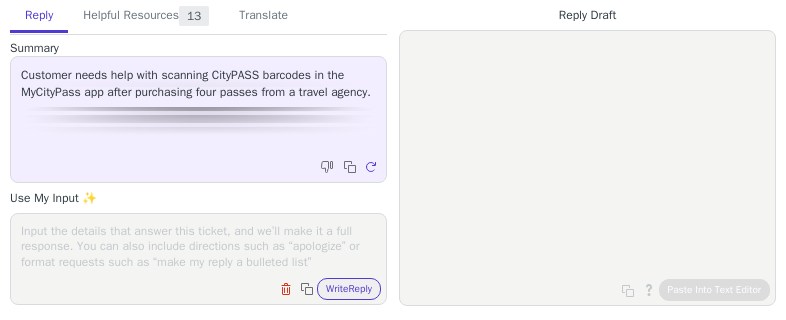 click on "Clear field Copy to clipboard Write  Reply" at bounding box center (198, 259) 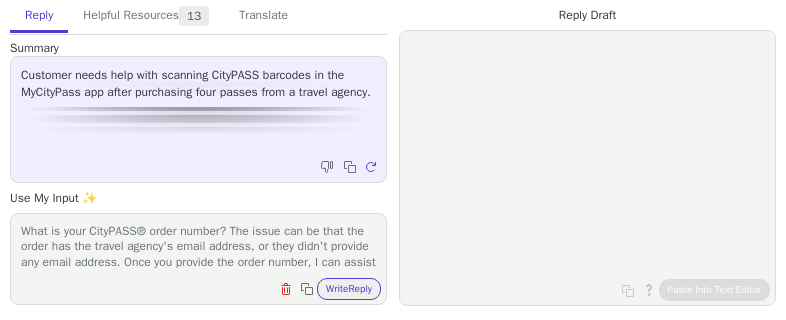 scroll, scrollTop: 16, scrollLeft: 0, axis: vertical 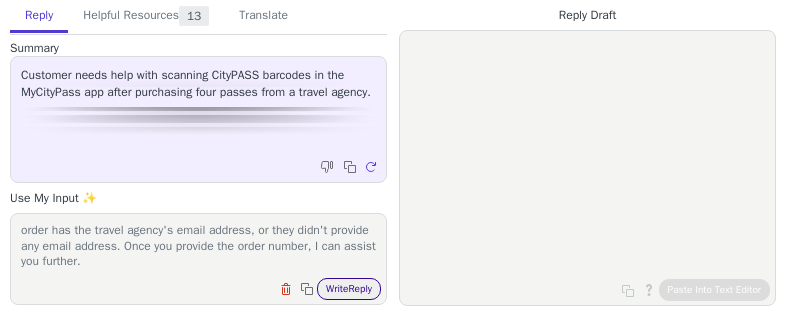 type on "What is your CityPASS® order number? The issue can be that the order has the travel agency's email address, or they didn't provide any email address. Once you provide the order number, I can assist you further." 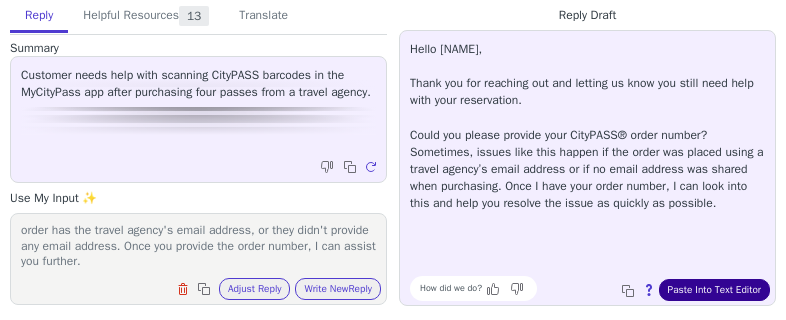 click on "Paste Into Text Editor" at bounding box center [714, 290] 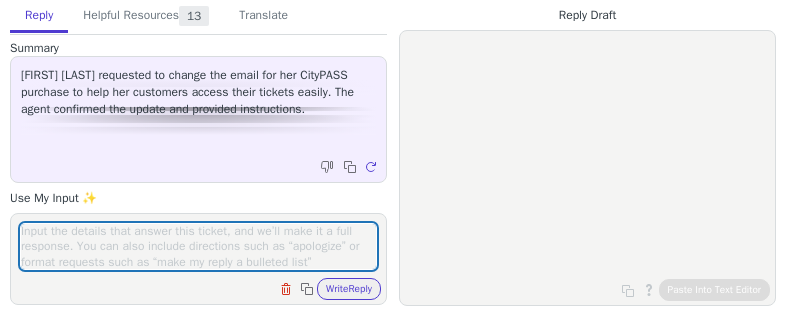 scroll, scrollTop: 0, scrollLeft: 0, axis: both 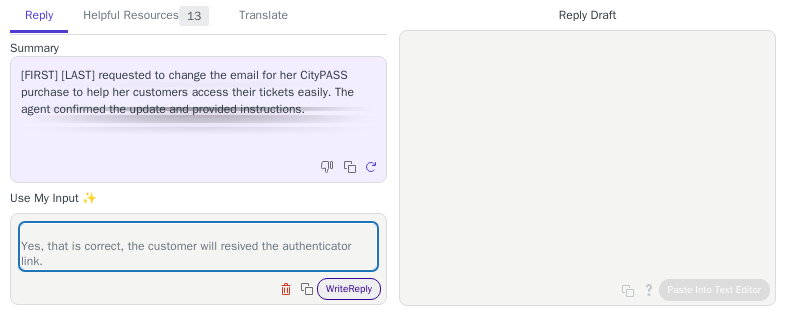type on "Hello!
Yes, that is correct, the customer will resived the authenticator link." 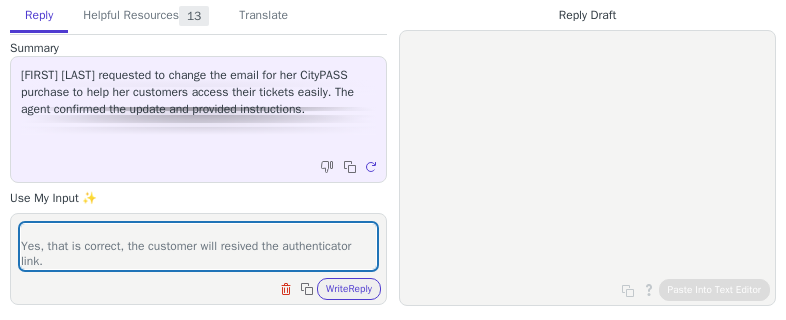 drag, startPoint x: 348, startPoint y: 286, endPoint x: 424, endPoint y: 279, distance: 76.321686 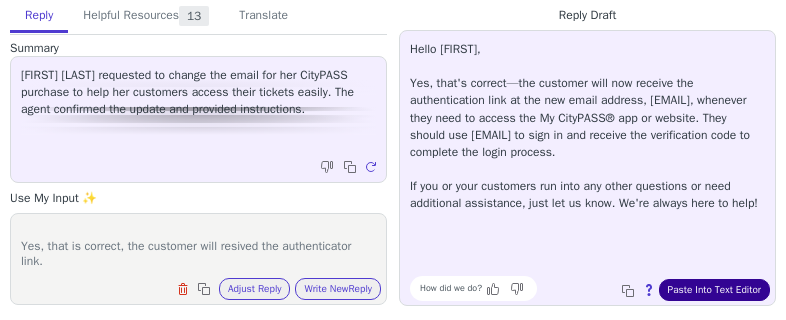 click on "Paste Into Text Editor" at bounding box center (714, 290) 